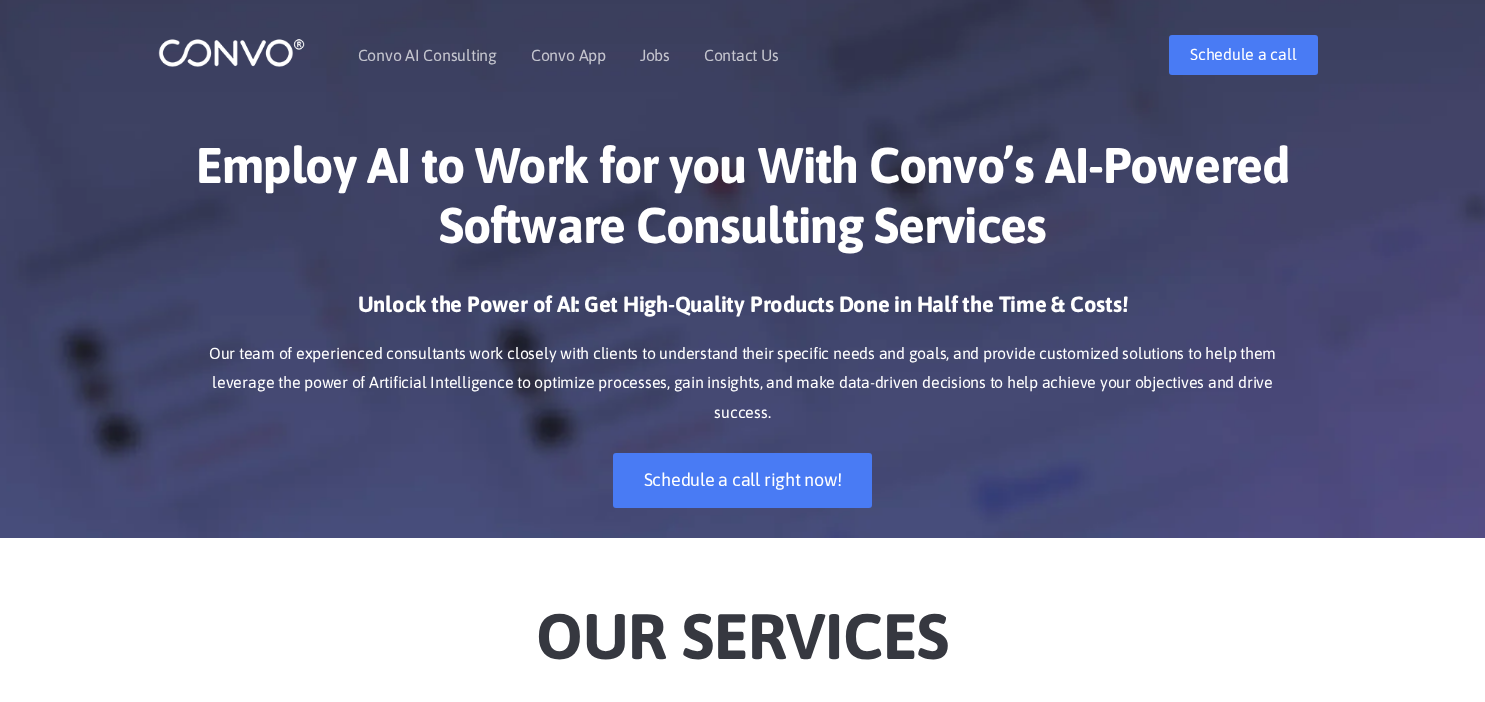 scroll, scrollTop: 0, scrollLeft: 0, axis: both 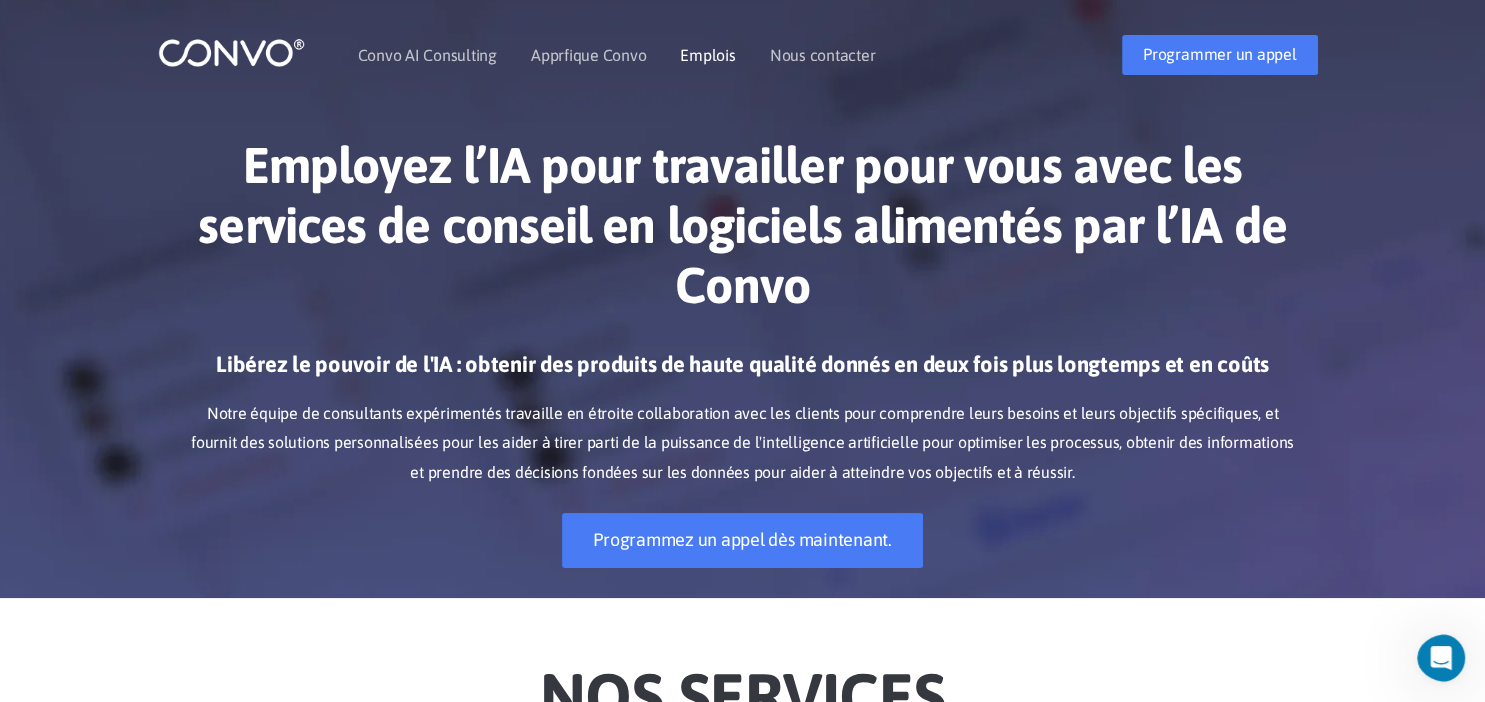 click on "Emplois" at bounding box center [707, 55] 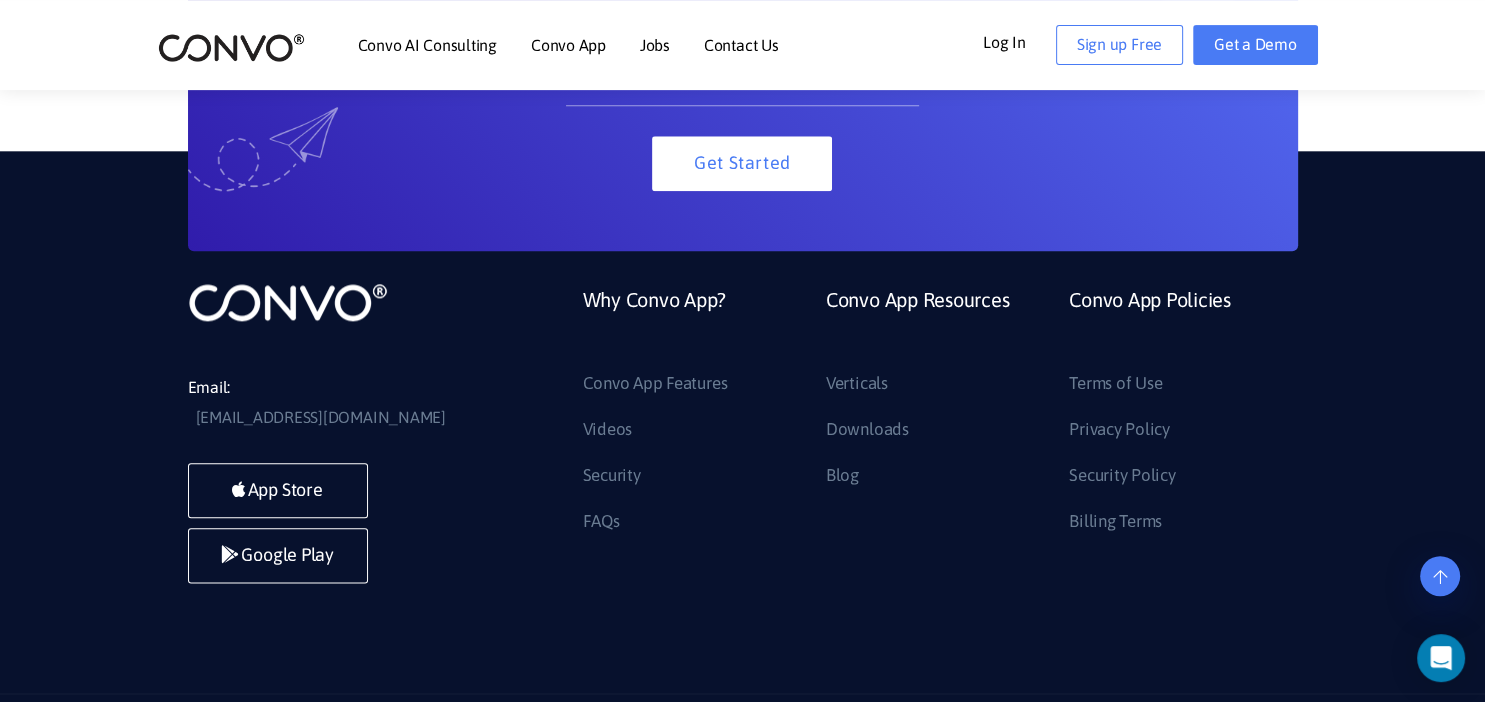 scroll, scrollTop: 2253, scrollLeft: 0, axis: vertical 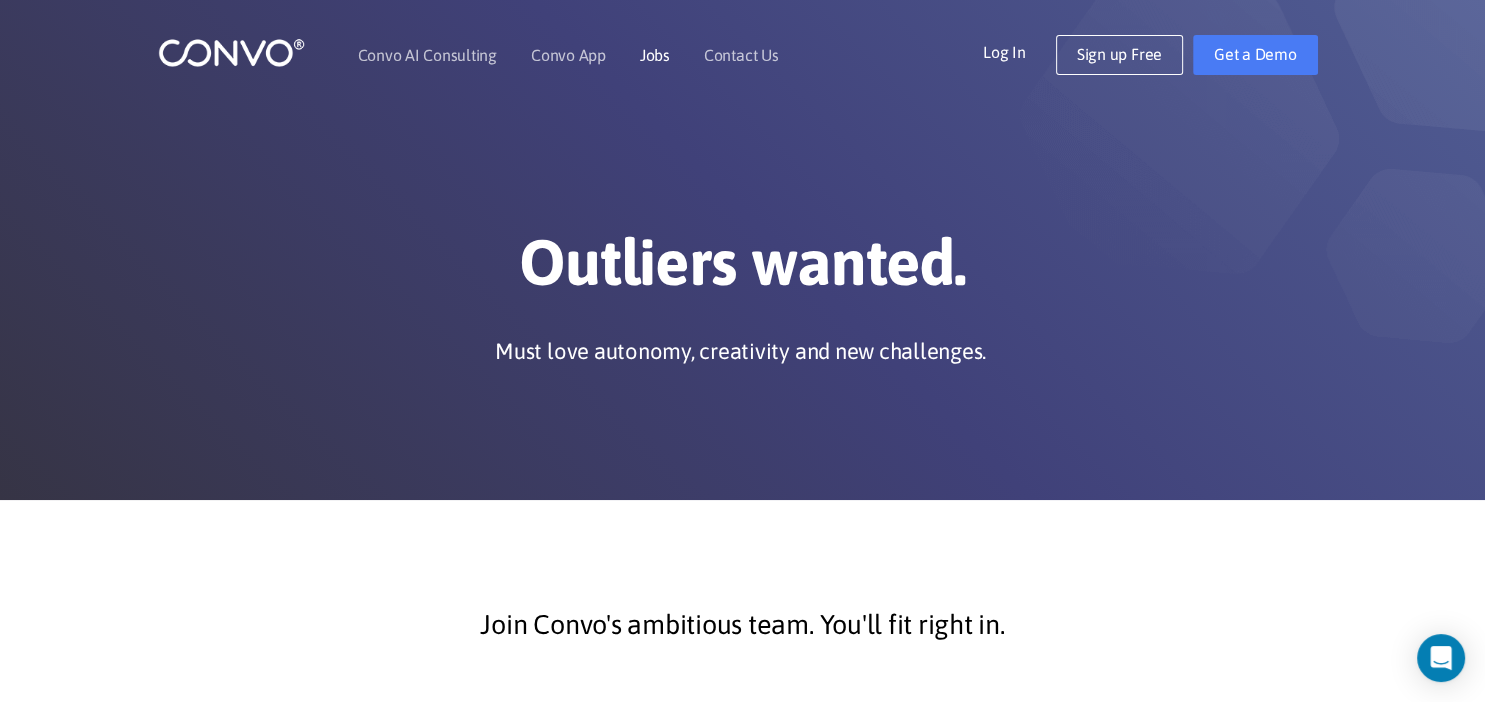 click on "Jobs" at bounding box center (655, 55) 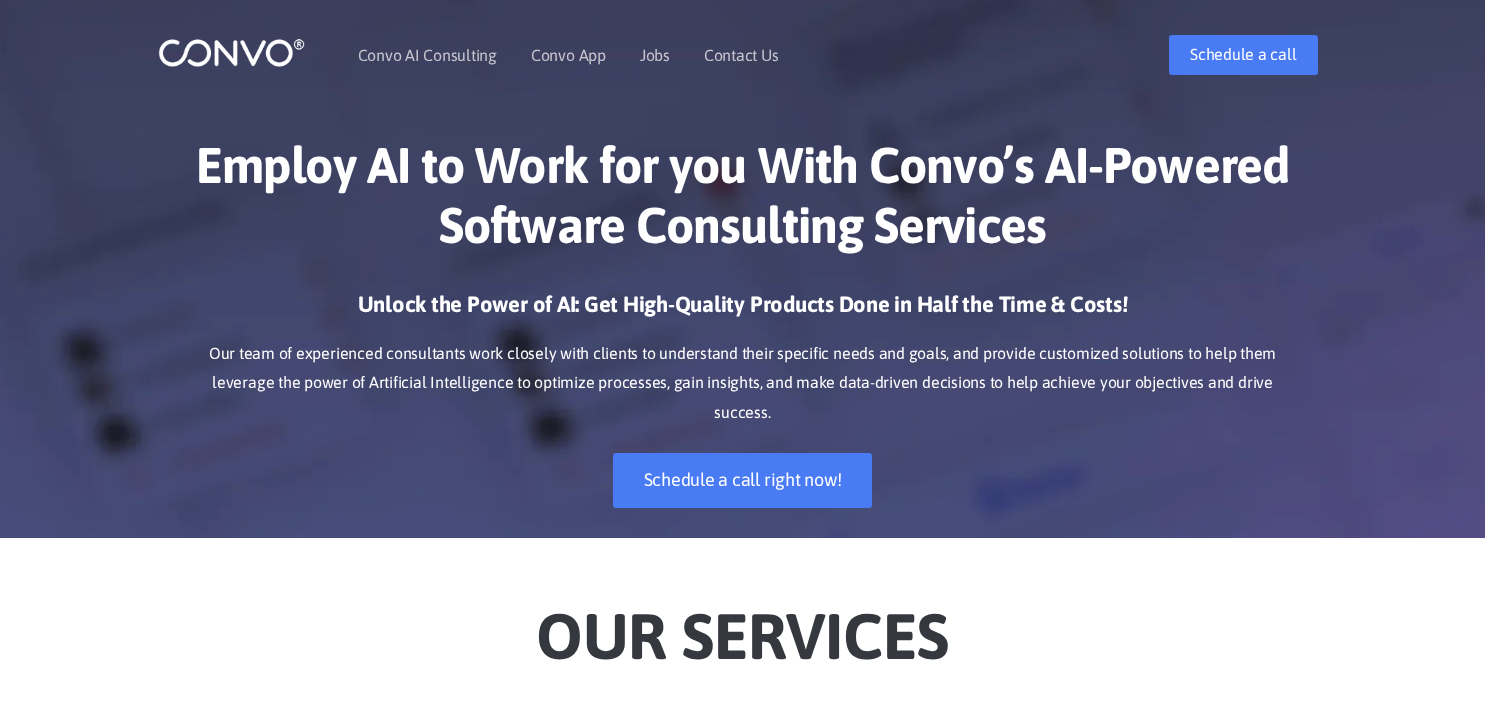 scroll, scrollTop: 0, scrollLeft: 0, axis: both 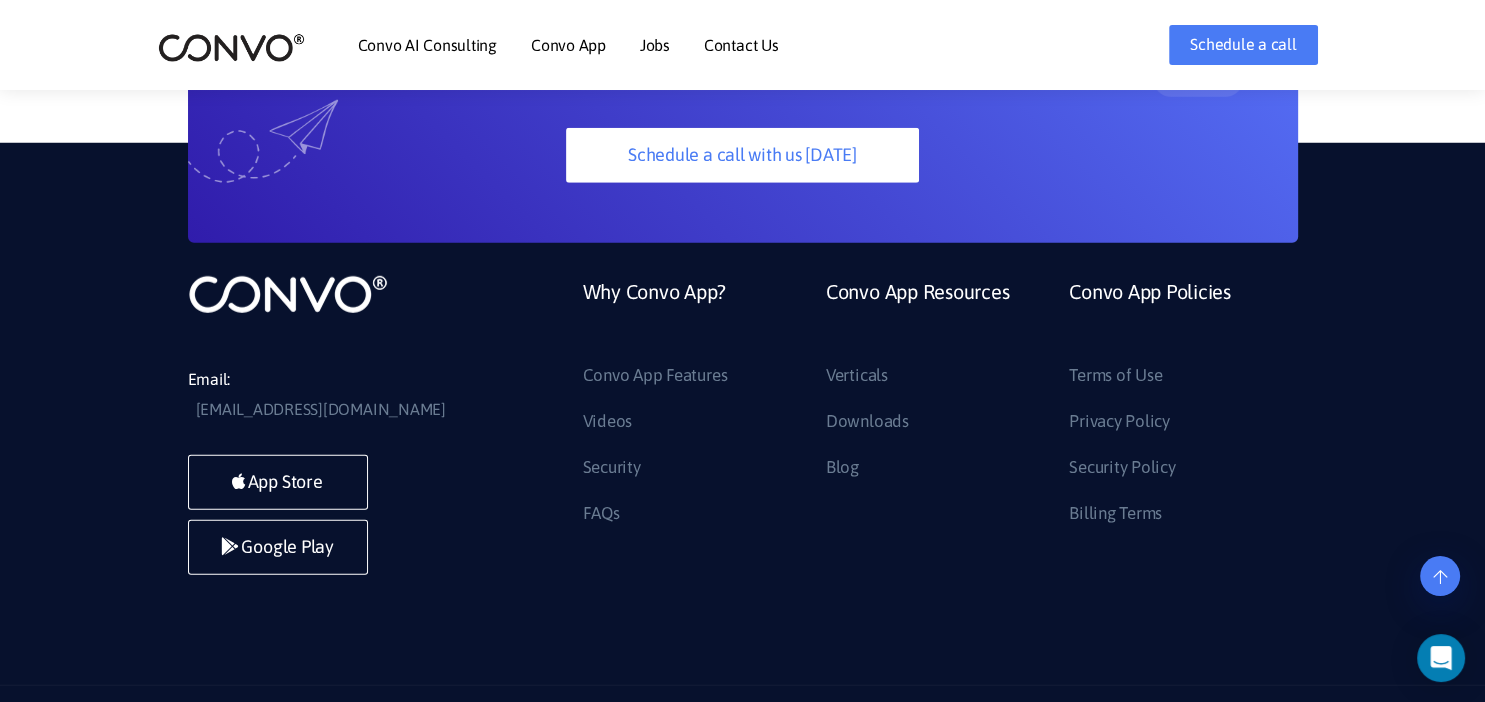 click 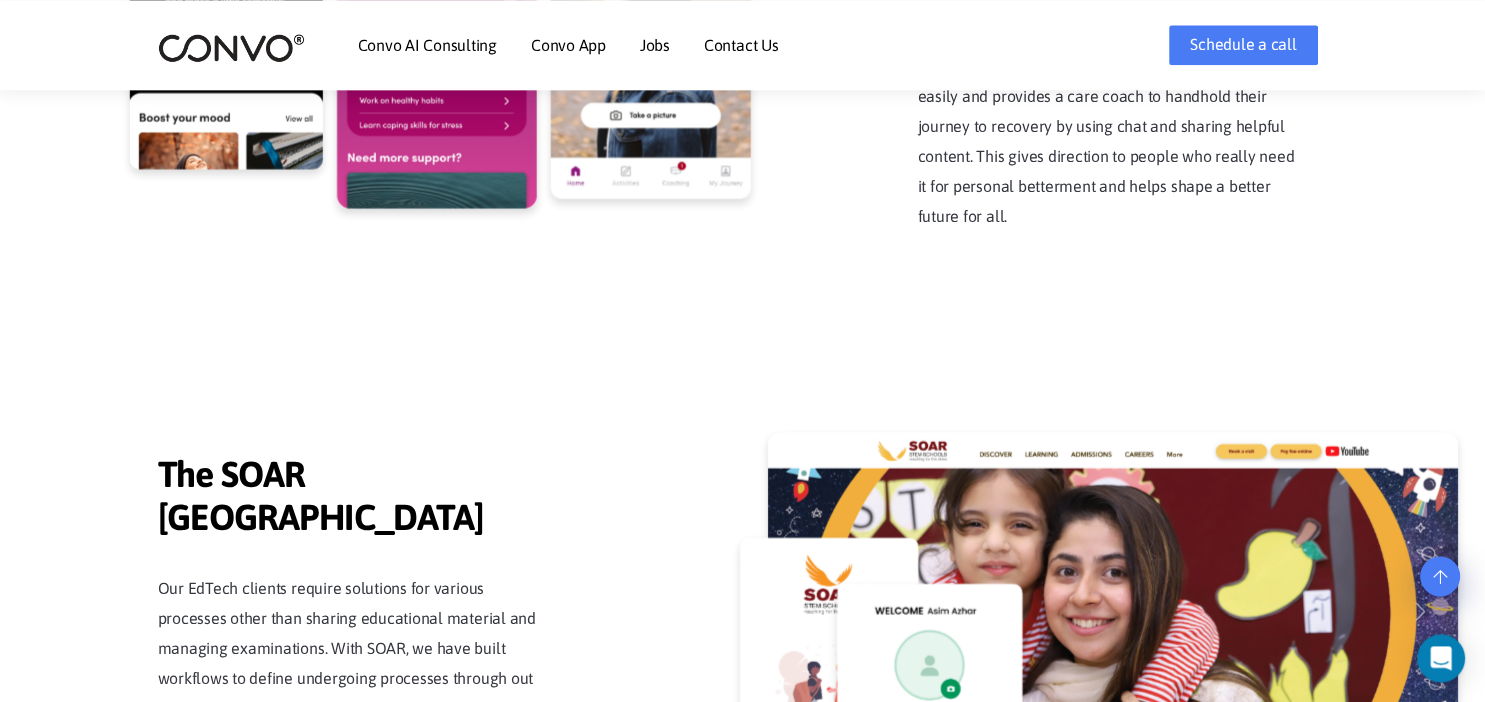 scroll, scrollTop: 4122, scrollLeft: 0, axis: vertical 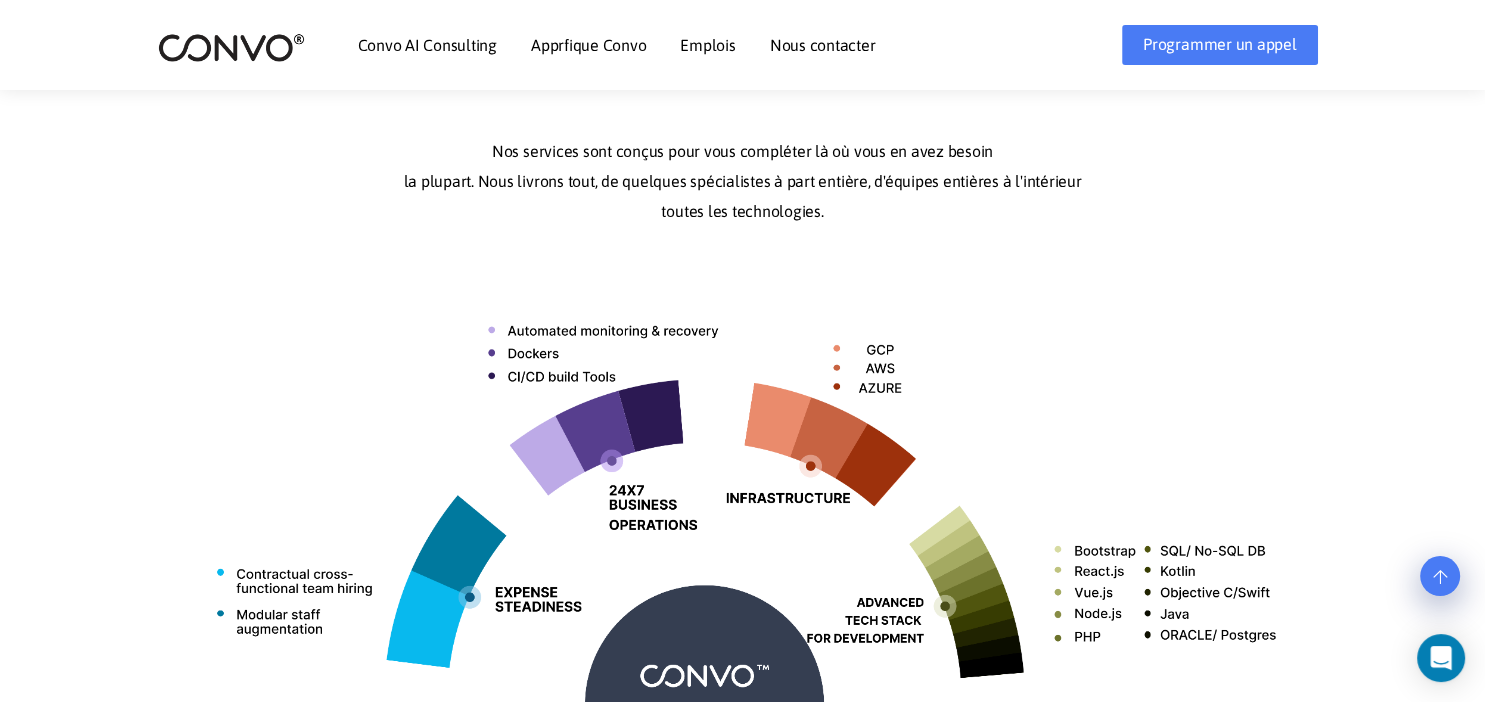 click on "Nos services sont conçus pour vous compléter là où vous en avez besoin   la plupart. Nous livrons tout, de quelques spécialistes à part entière, d'équipes entières à l'intérieur   toutes les technologies." at bounding box center (743, 182) 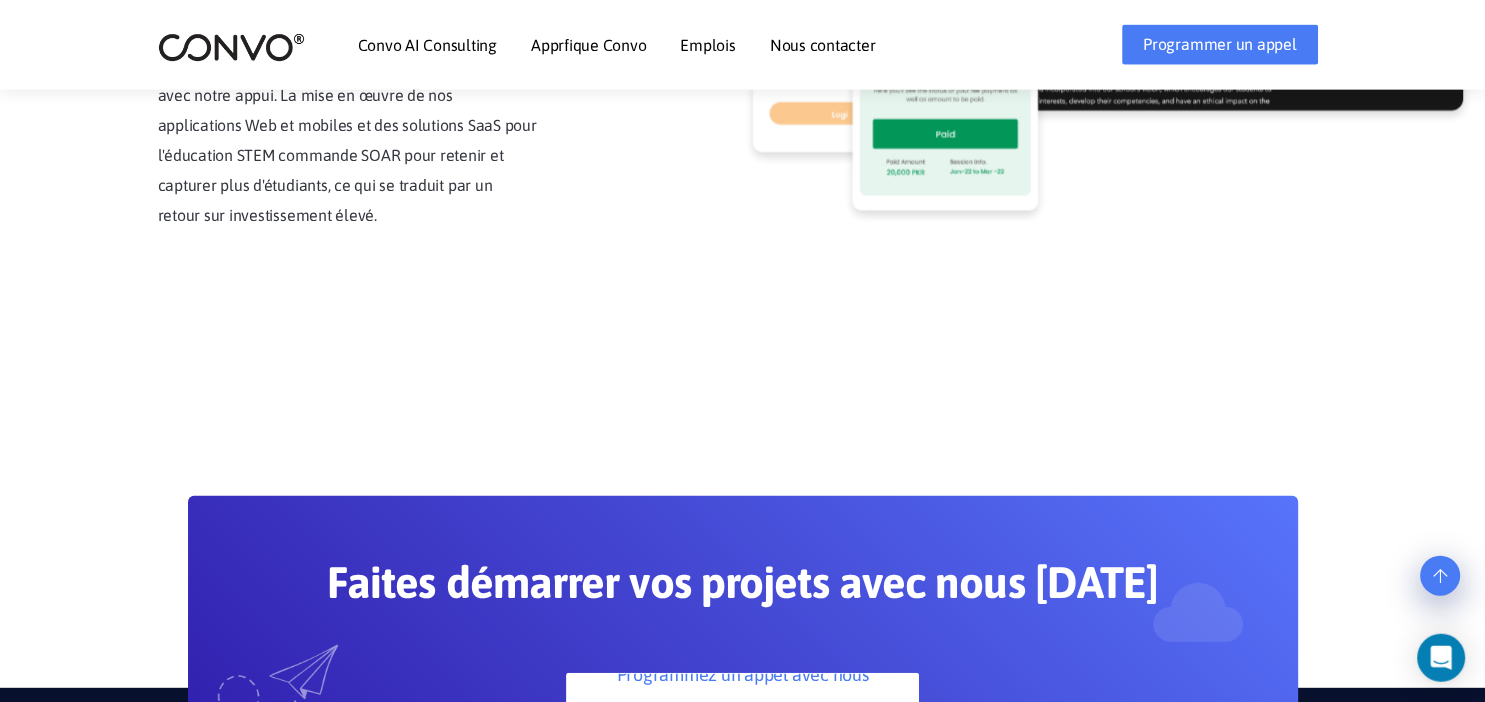 scroll, scrollTop: 5385, scrollLeft: 0, axis: vertical 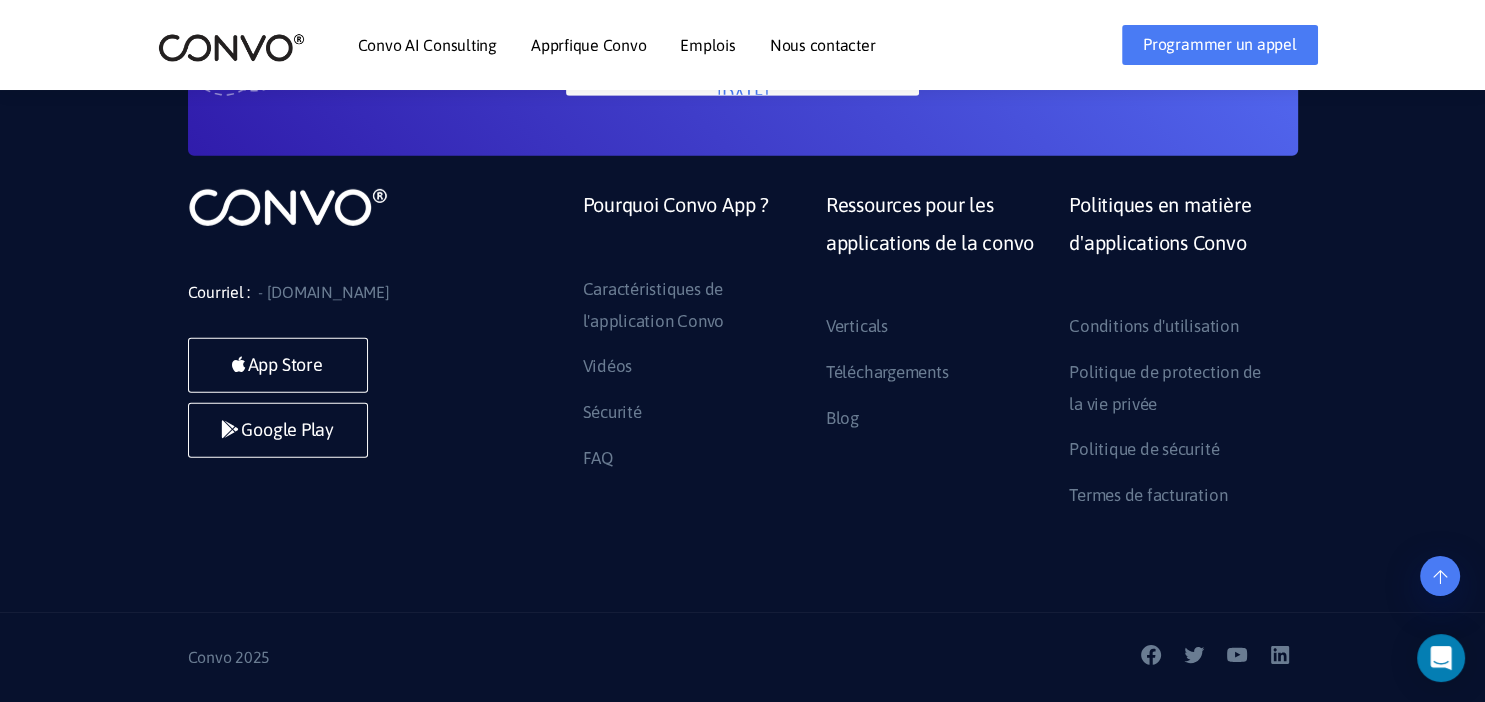 click on "Convo AI Consulting" at bounding box center (427, 45) 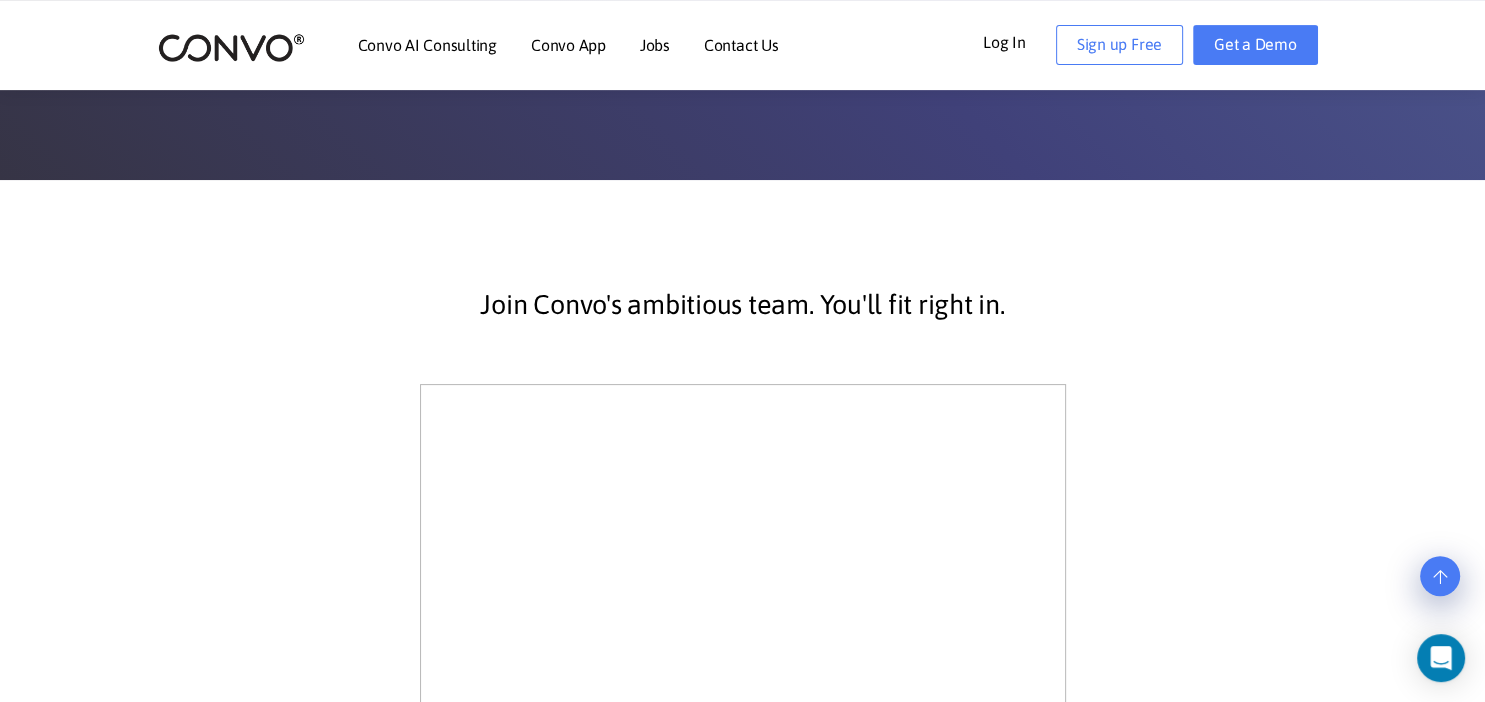 scroll, scrollTop: 316, scrollLeft: 0, axis: vertical 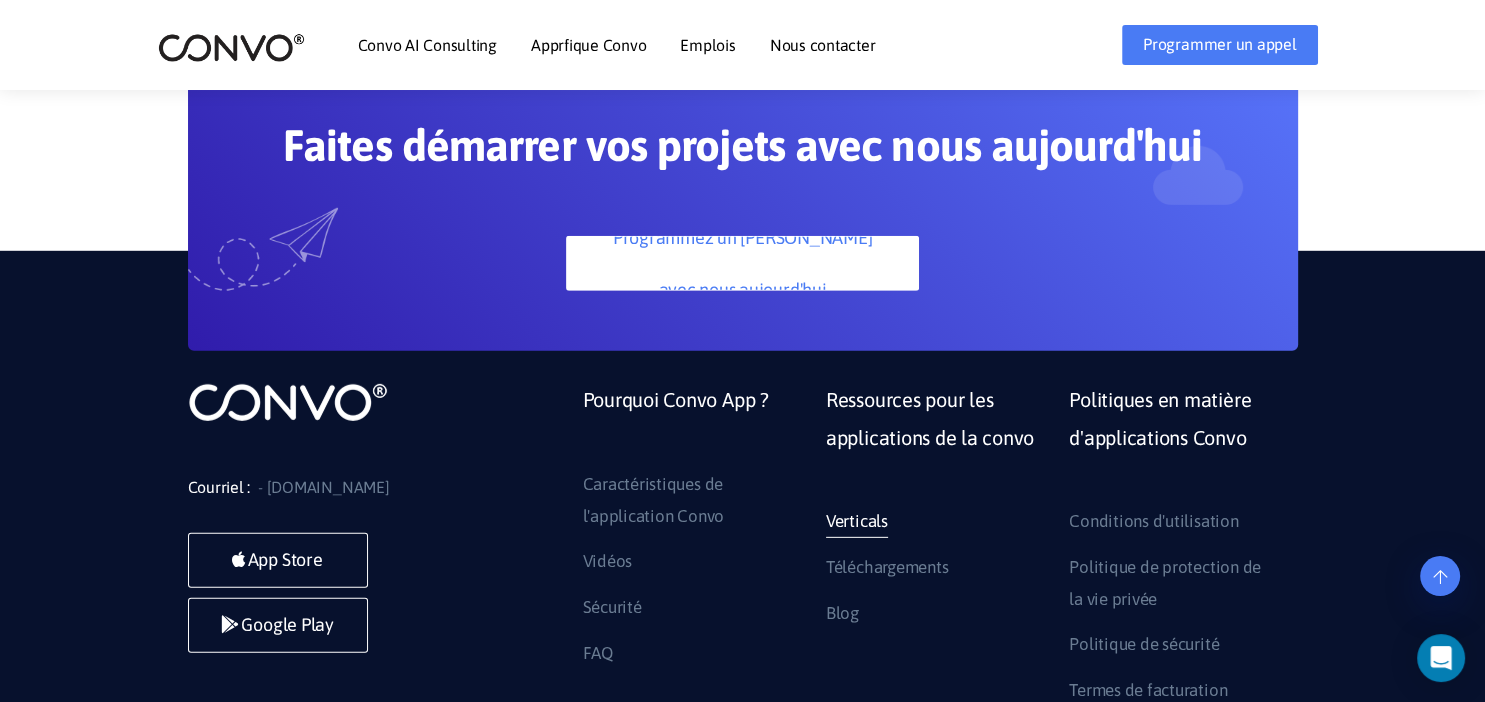 click on "Verticals" at bounding box center [857, 522] 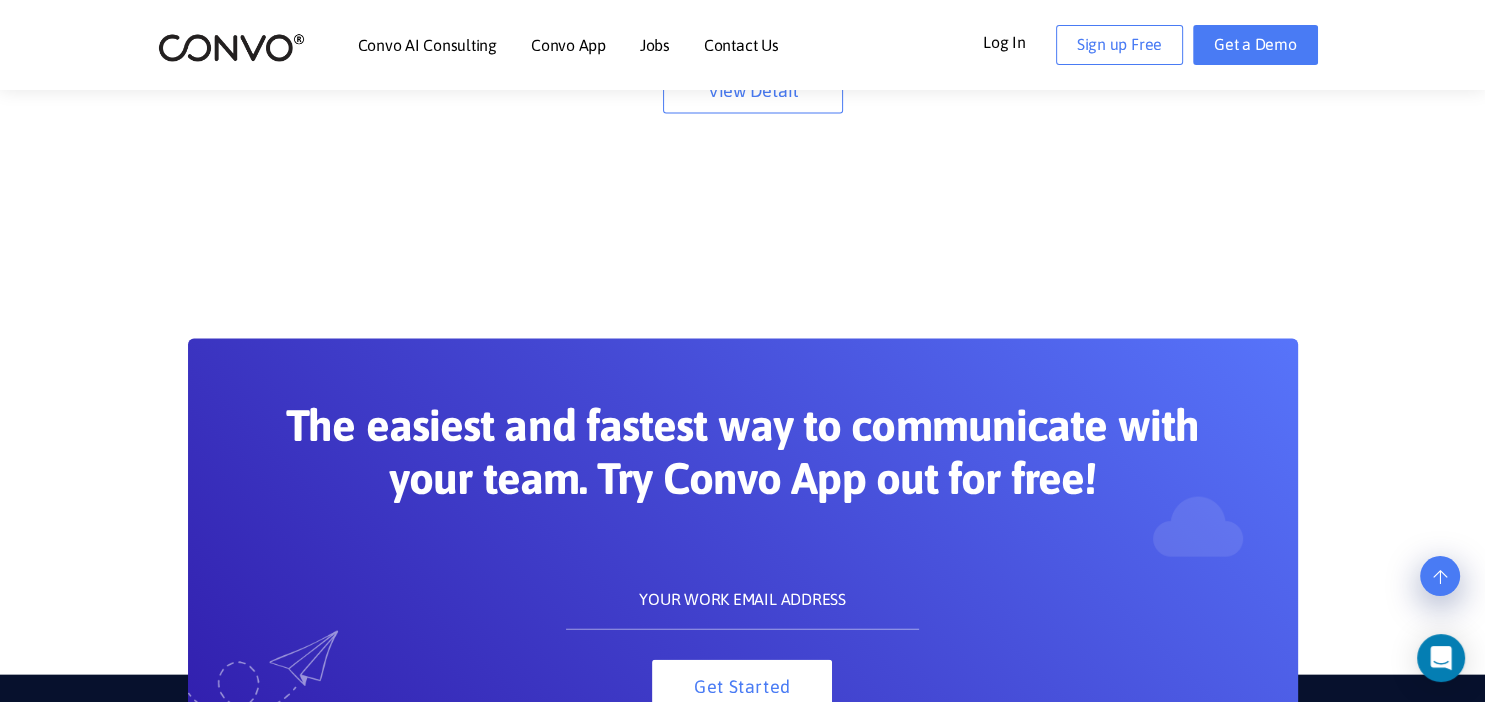 scroll, scrollTop: 4540, scrollLeft: 0, axis: vertical 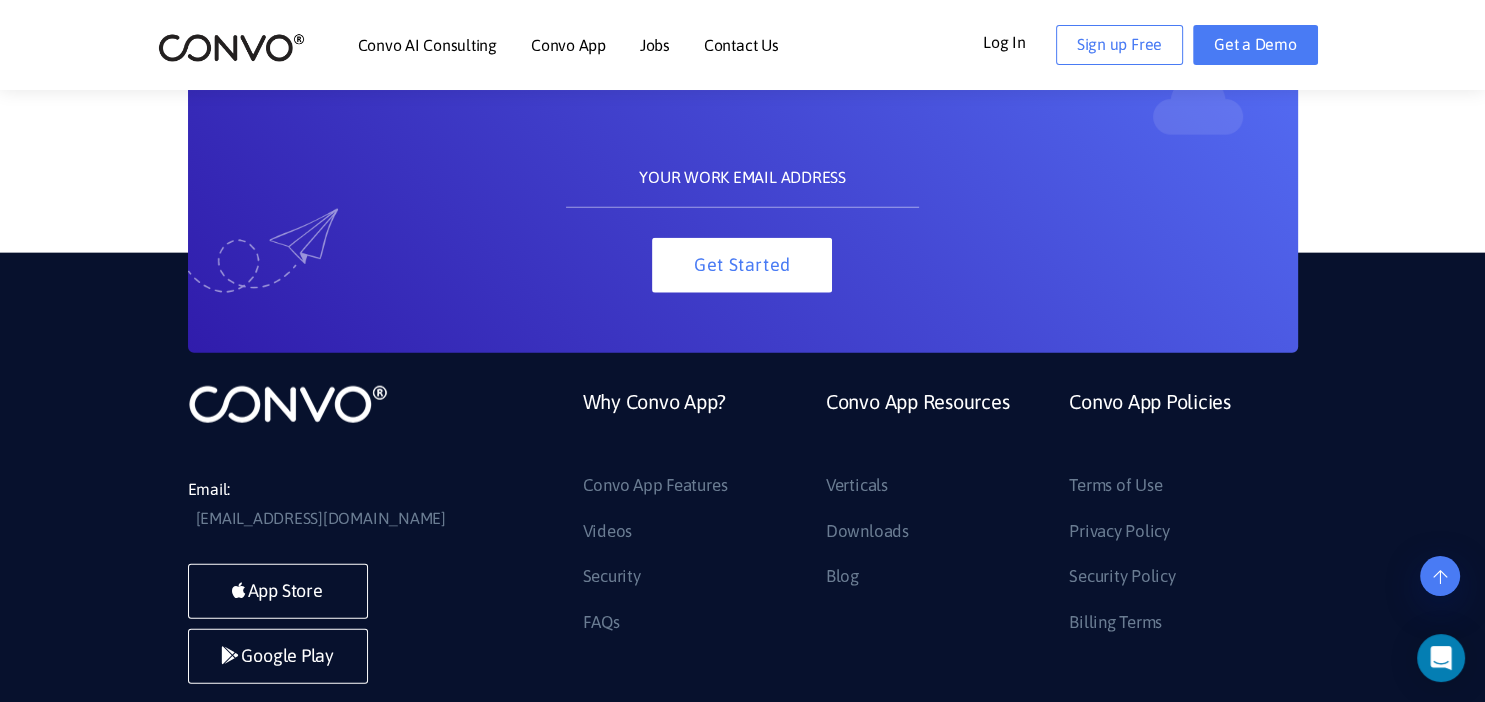 click on "Convo AI Consulting" at bounding box center (427, 45) 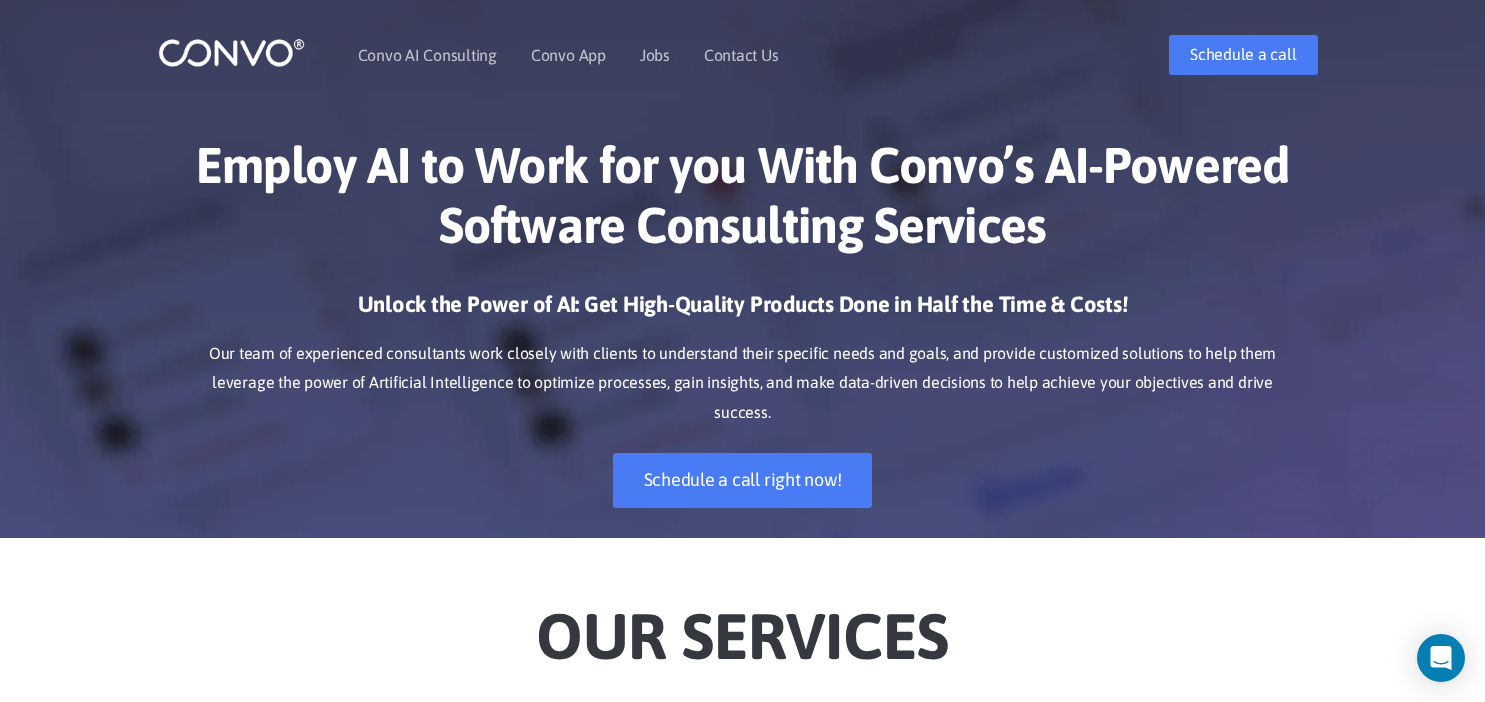 scroll, scrollTop: 0, scrollLeft: 0, axis: both 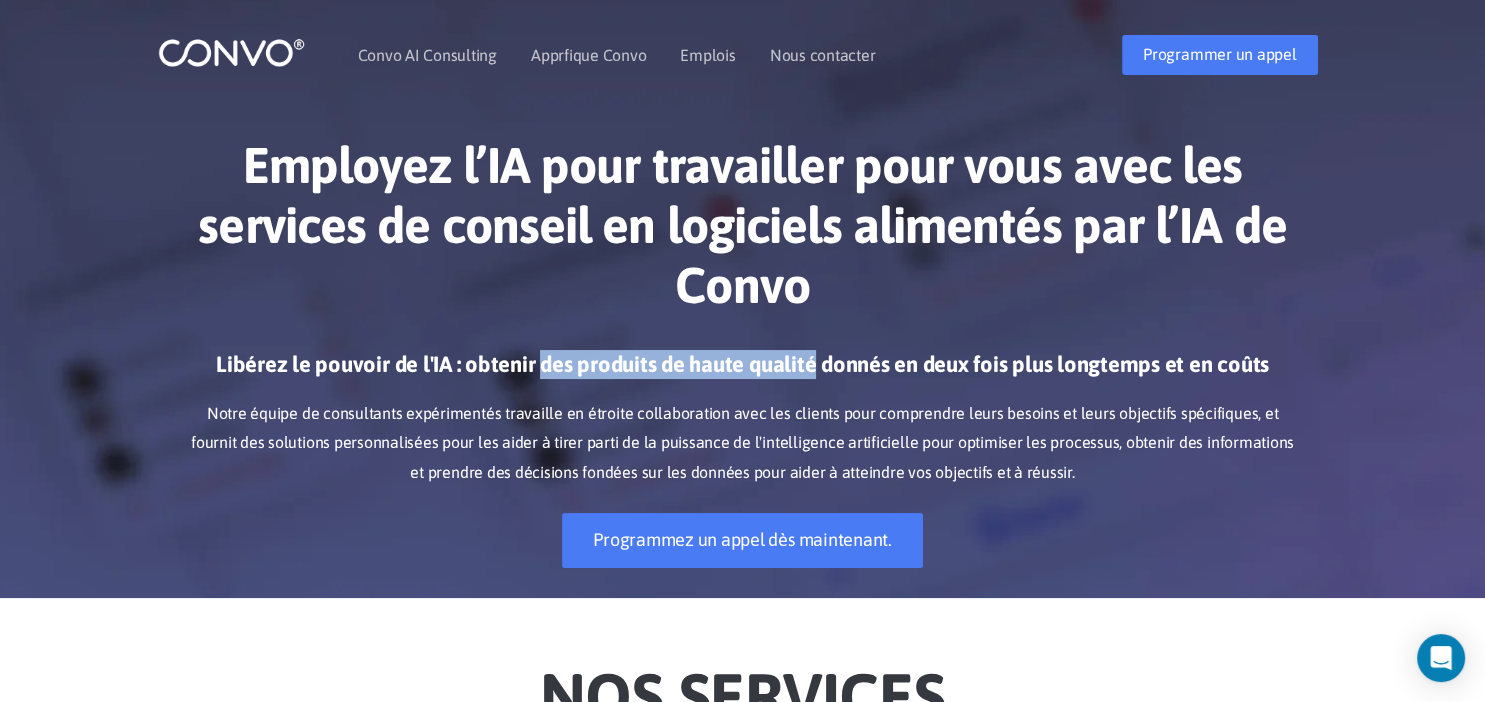 drag, startPoint x: 814, startPoint y: 366, endPoint x: 543, endPoint y: 364, distance: 271.0074 